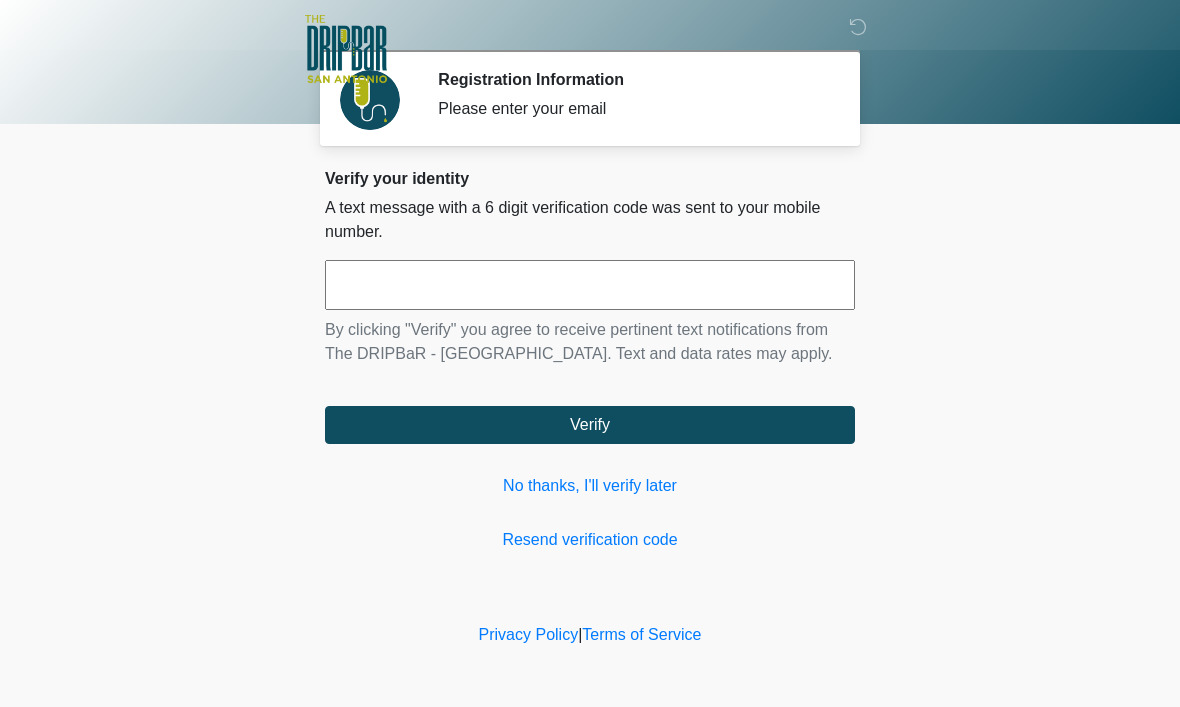 scroll, scrollTop: 1, scrollLeft: 0, axis: vertical 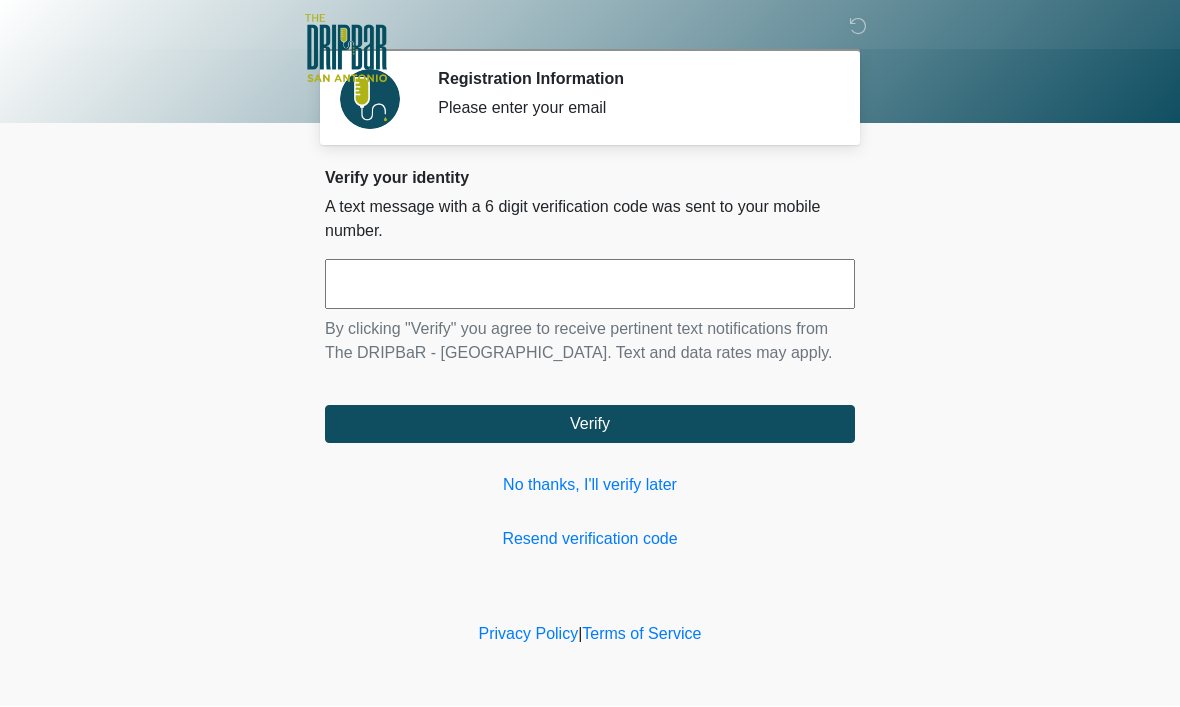 click on "No thanks, I'll verify later" at bounding box center [590, 486] 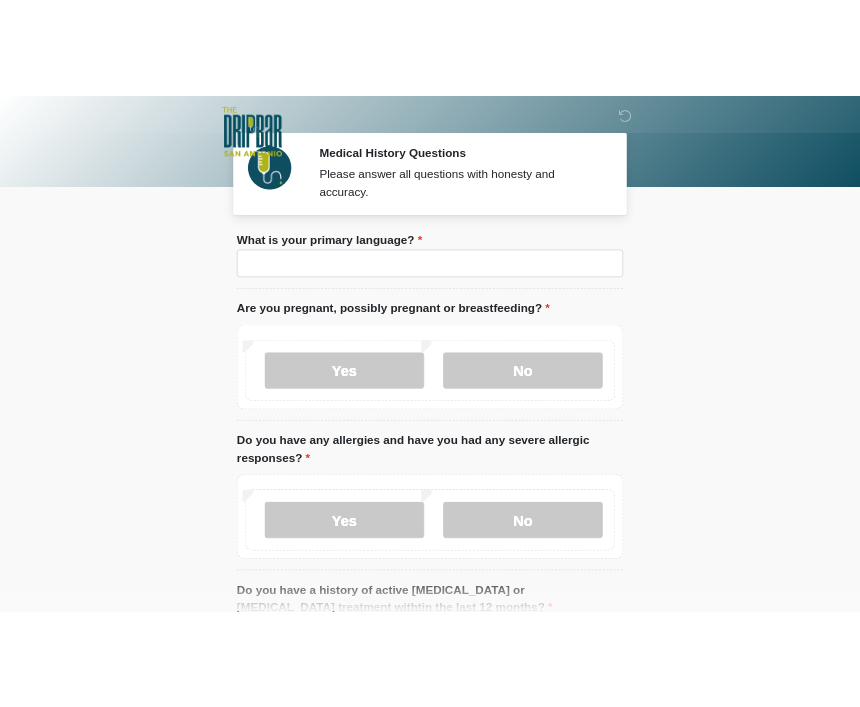 scroll, scrollTop: 2, scrollLeft: 0, axis: vertical 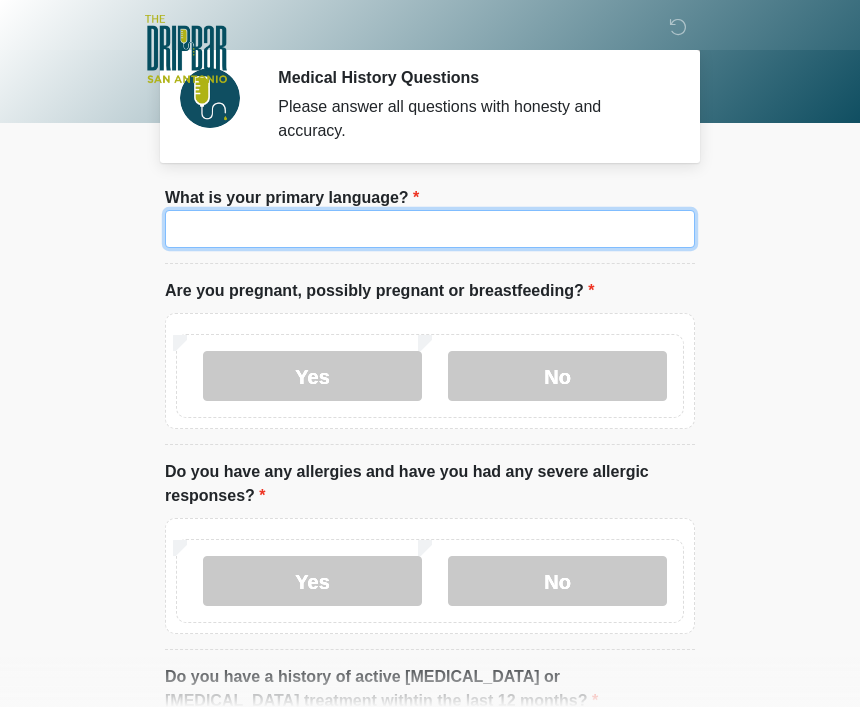 click on "What is your primary language?" at bounding box center [430, 229] 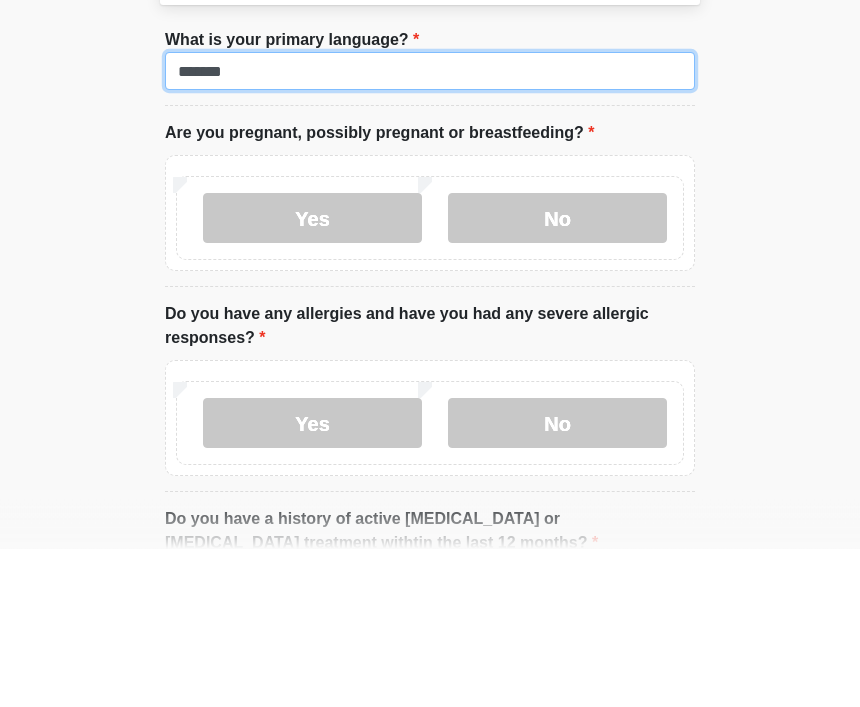 type on "*******" 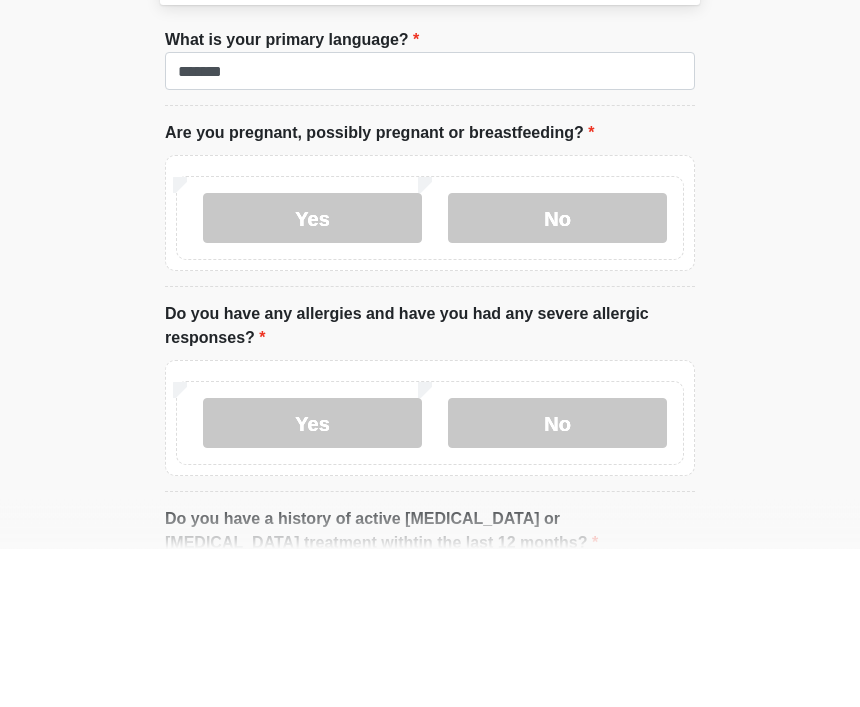 click on "No" at bounding box center (557, 377) 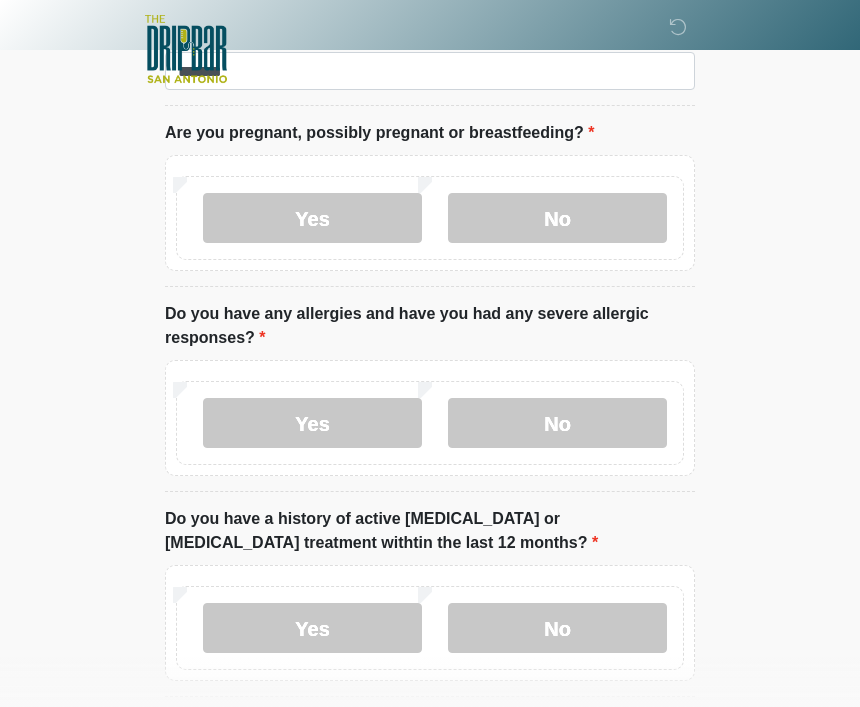click on "Yes" at bounding box center [312, 423] 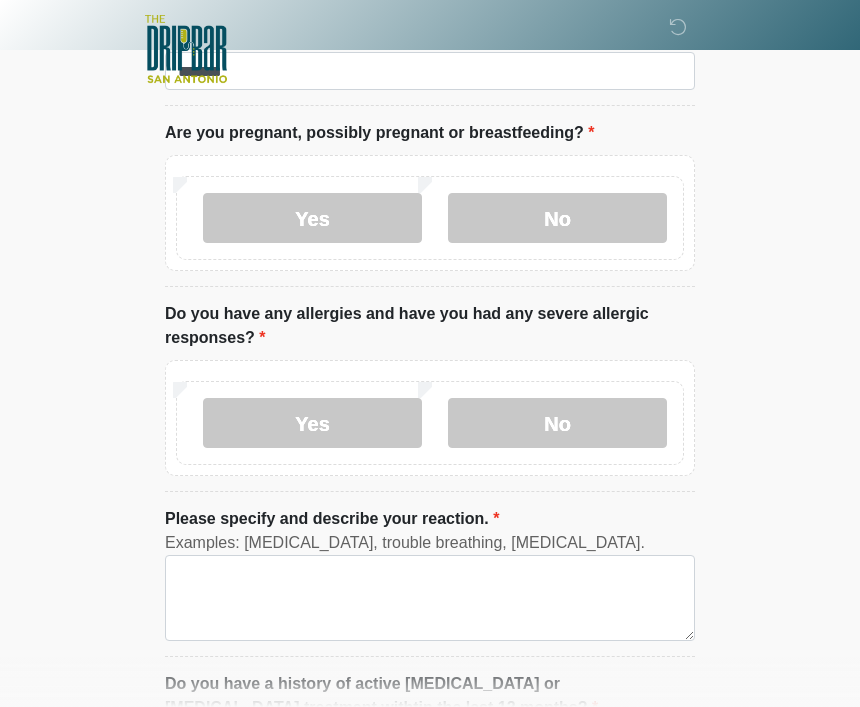 click on "No" at bounding box center (557, 423) 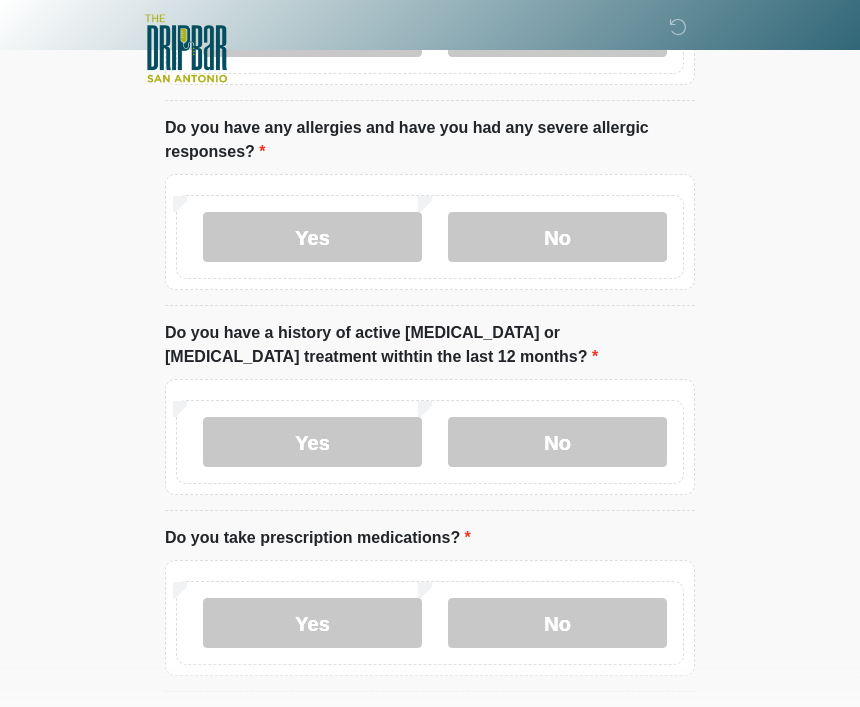 scroll, scrollTop: 350, scrollLeft: 0, axis: vertical 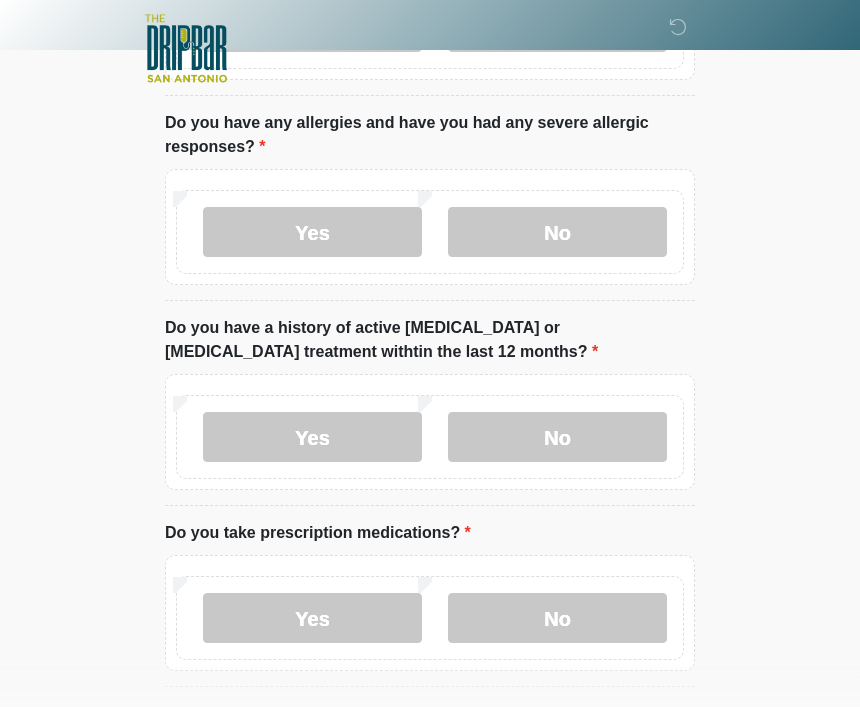 click on "No" at bounding box center (557, 438) 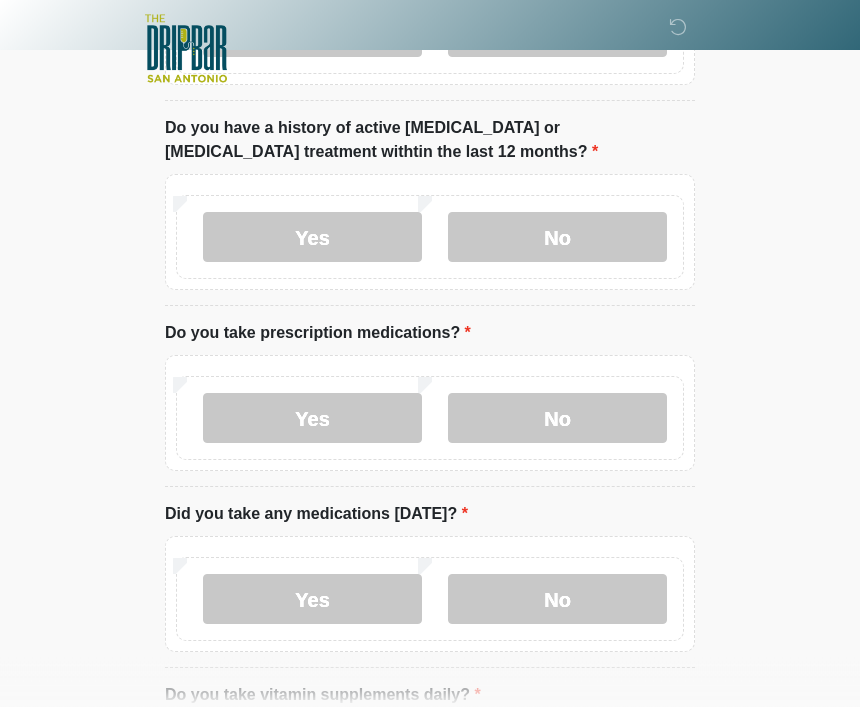 click on "Yes" at bounding box center [312, 419] 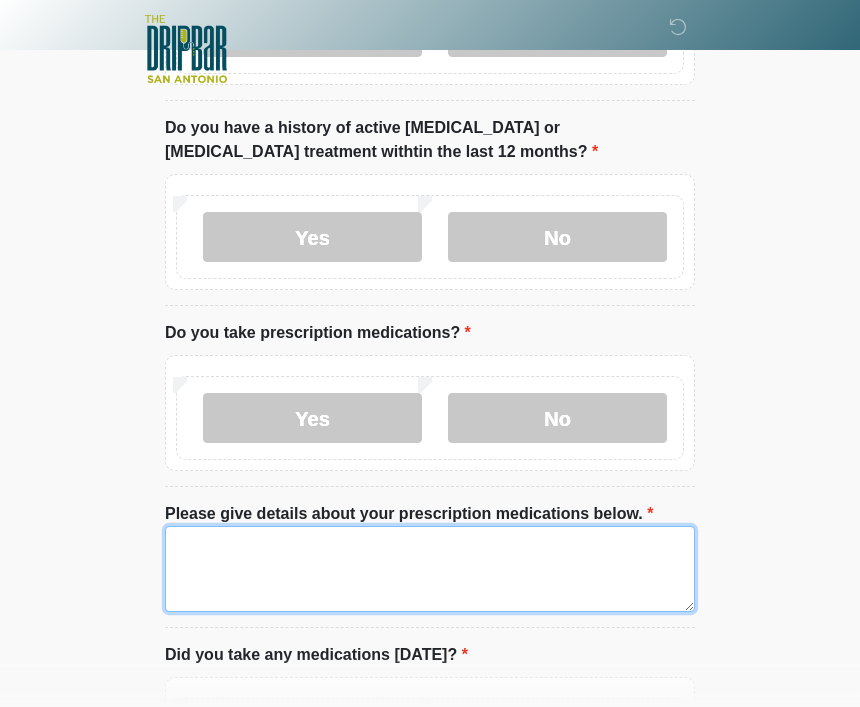 click on "Please give details about your prescription medications below." at bounding box center (430, 569) 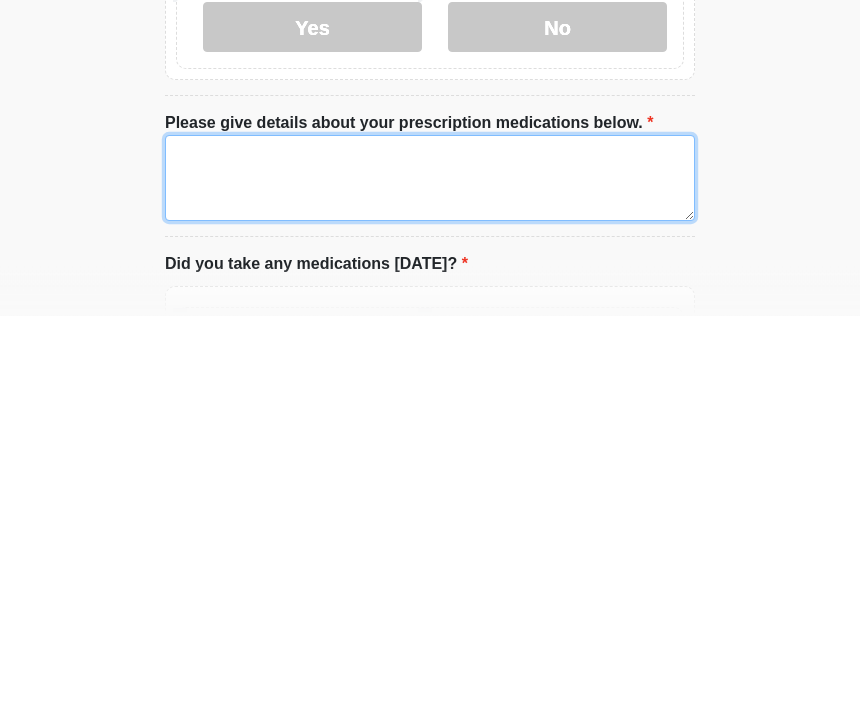 type on "*" 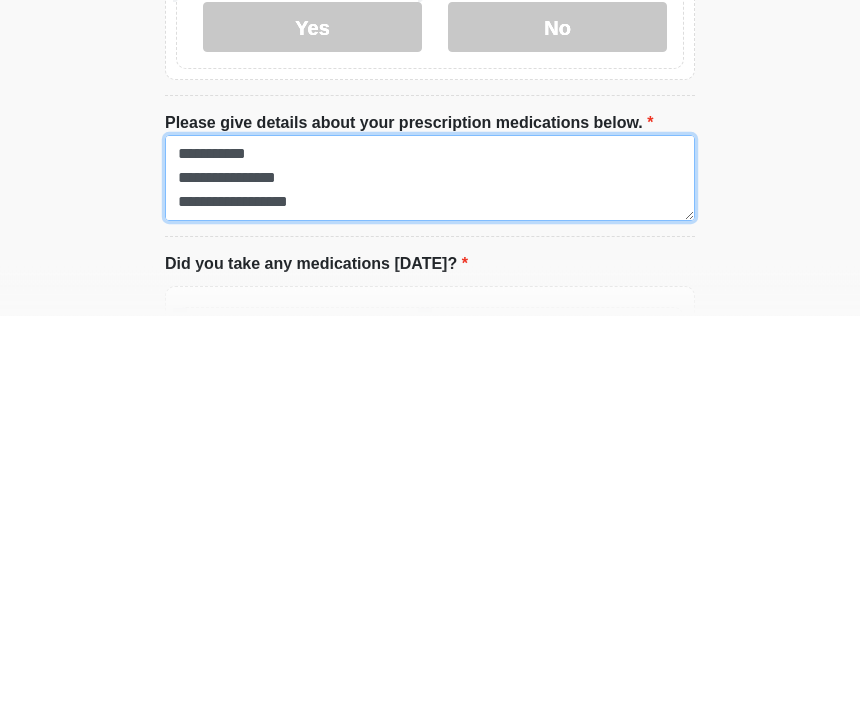 scroll, scrollTop: 48, scrollLeft: 0, axis: vertical 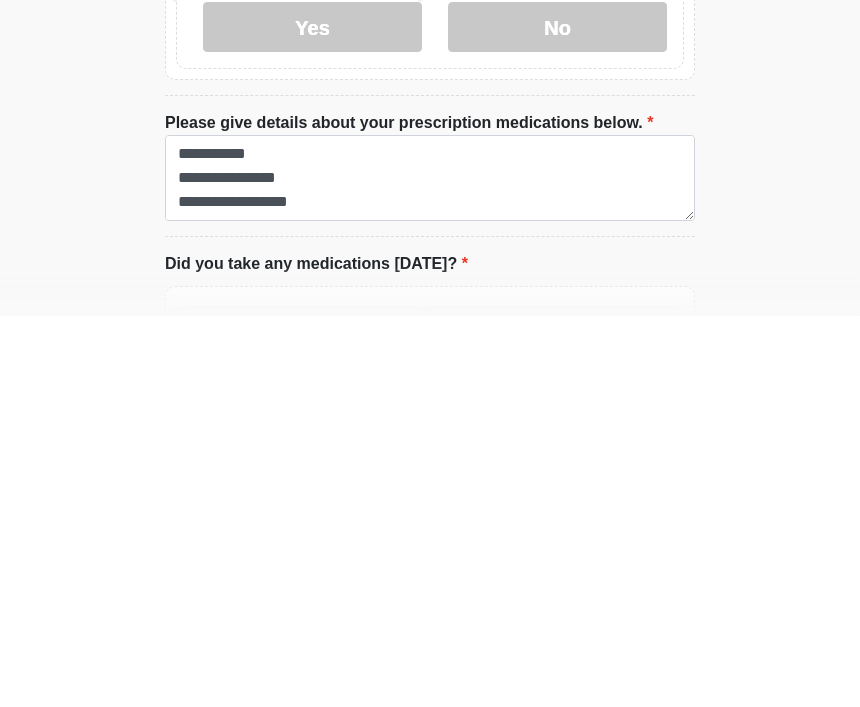 click on "‎ ‎ ‎ ‎
Medical History Questions
Please answer all questions with honesty and accuracy.
Please connect to Wi-Fi now   Provide us with your contact info  Answer some questions about your medical history  Complete a video call with one of our providers
This is the beginning of your  virtual Good Faith Exam .  ﻿﻿﻿﻿﻿﻿﻿﻿ This step is necessary to provide official medical clearance and documentation for your upcoming treatment(s).   ﻿﻿﻿﻿﻿﻿To begin, ﻿﻿﻿﻿﻿﻿ press the continue button below and answer all questions with honesty.
Continue
Please be sure your device is connected to a Wi-Fi Network for quicker service.  .
Continue" at bounding box center [430, -197] 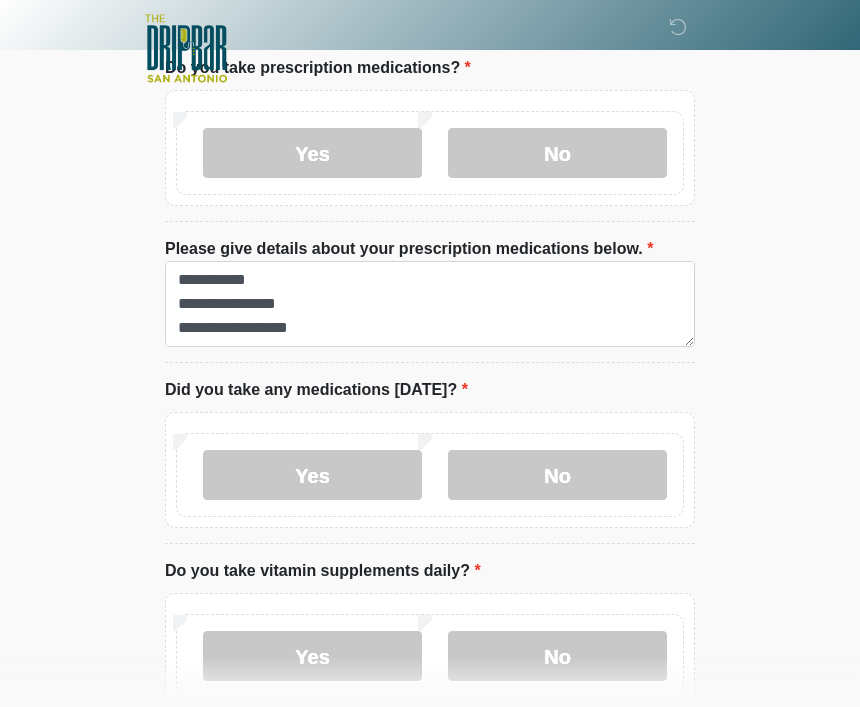 scroll, scrollTop: 811, scrollLeft: 0, axis: vertical 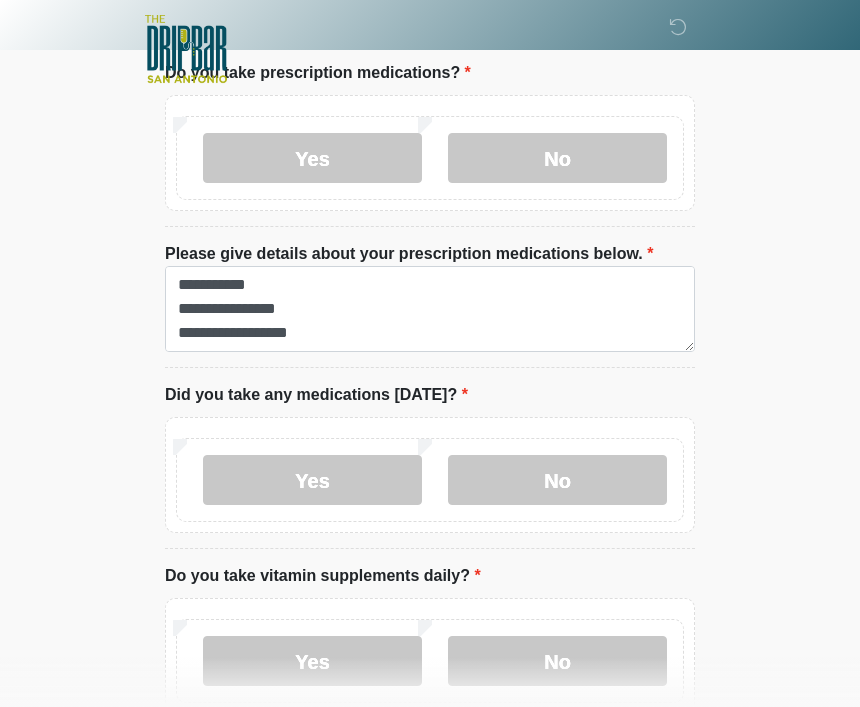 click on "No" at bounding box center [557, 480] 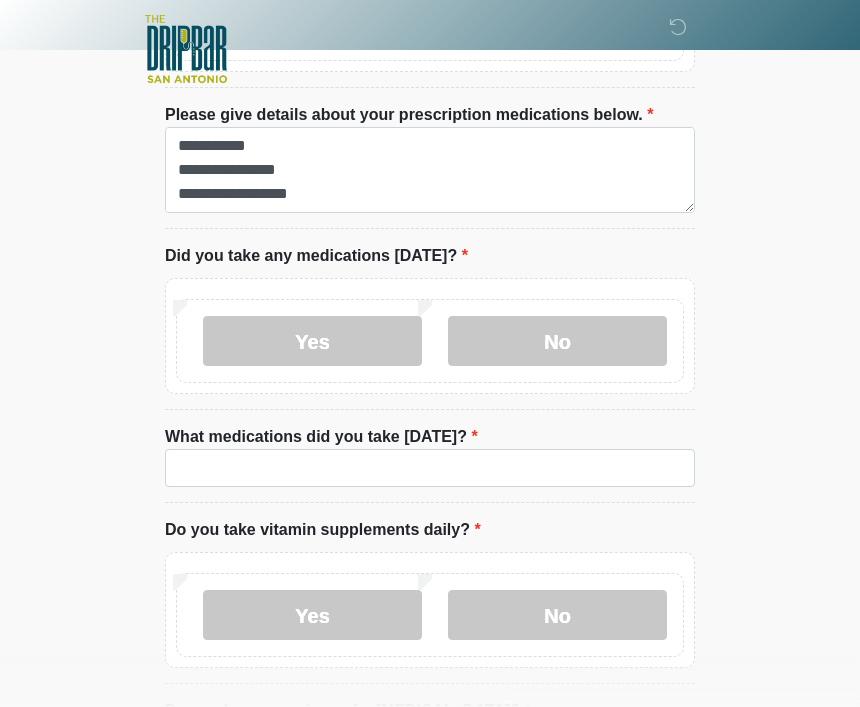 scroll, scrollTop: 957, scrollLeft: 0, axis: vertical 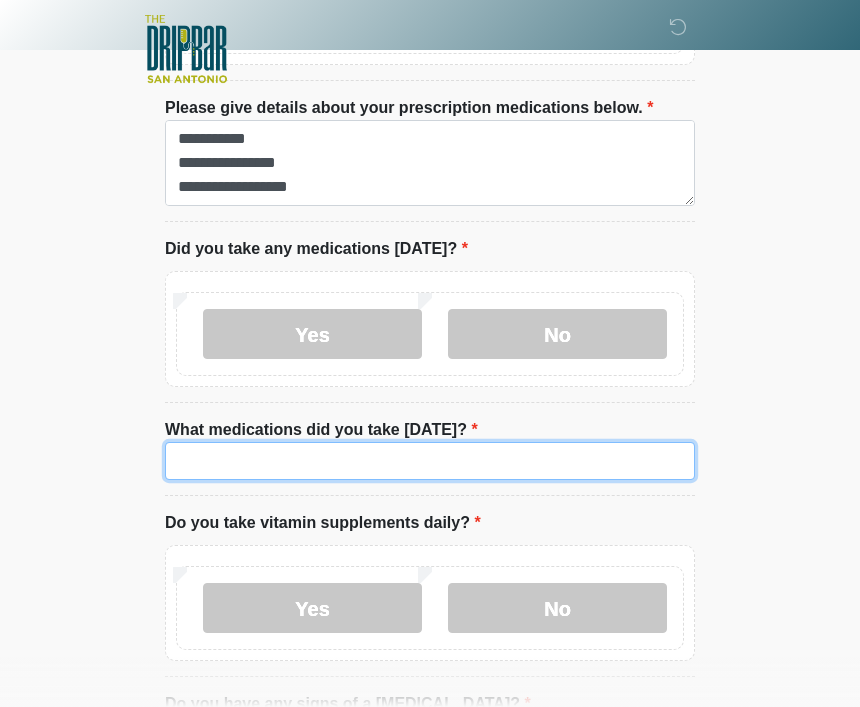 click on "What medications did you take [DATE]?" at bounding box center [430, 461] 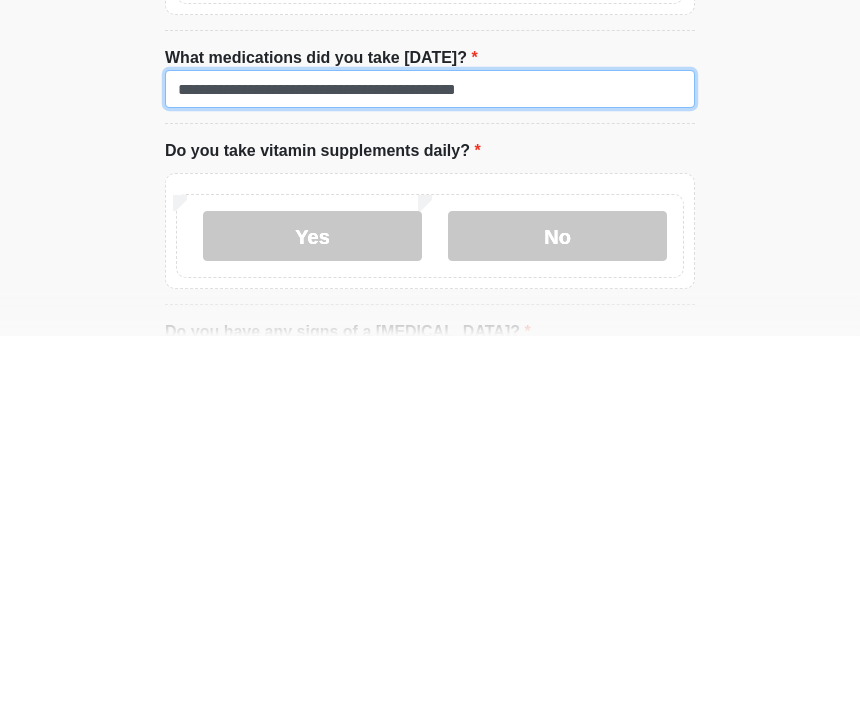 type on "**********" 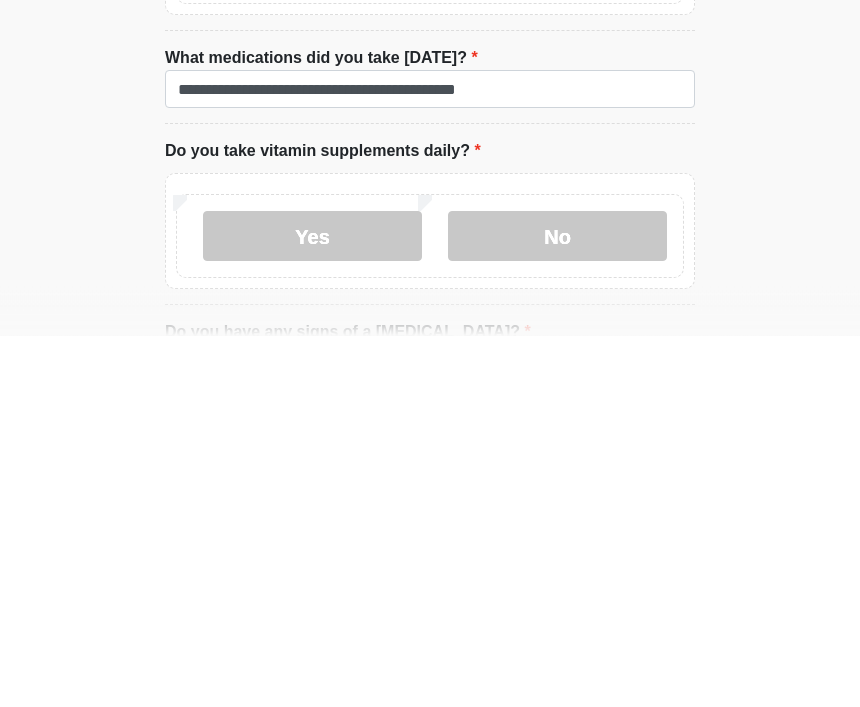 click on "Yes" at bounding box center (312, 608) 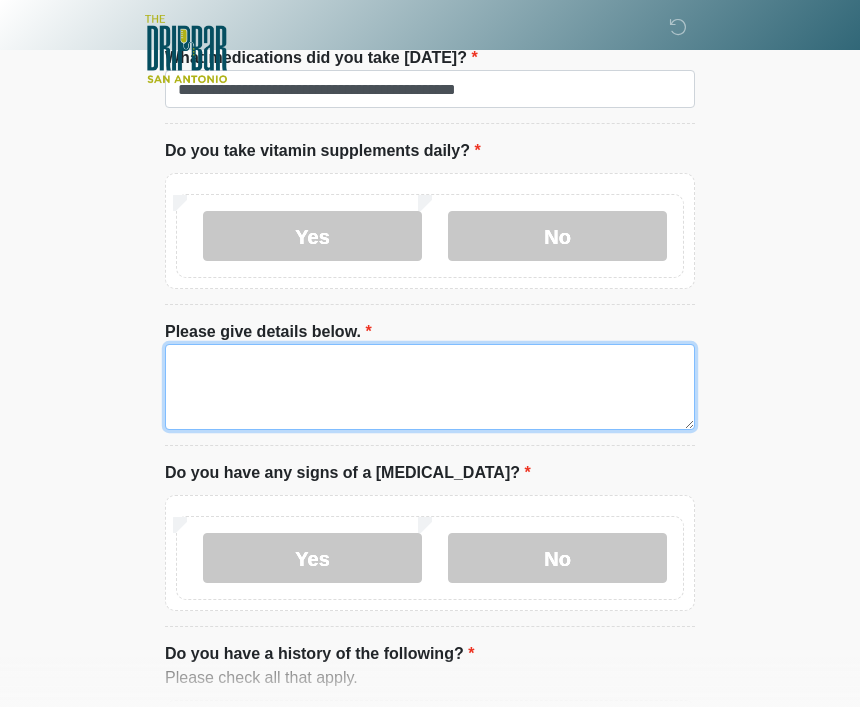 click on "Please give details below." at bounding box center (430, 387) 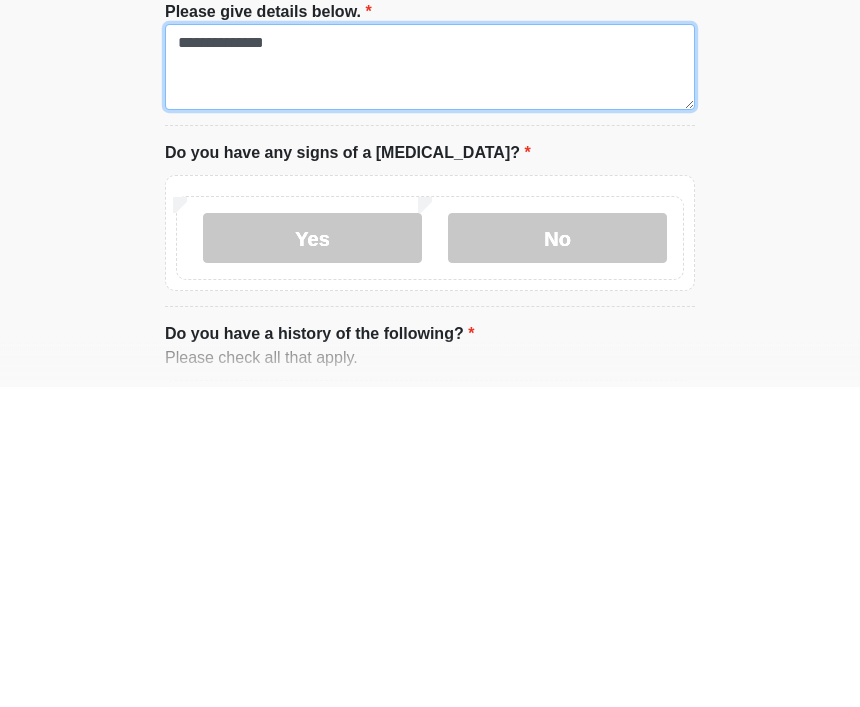type on "**********" 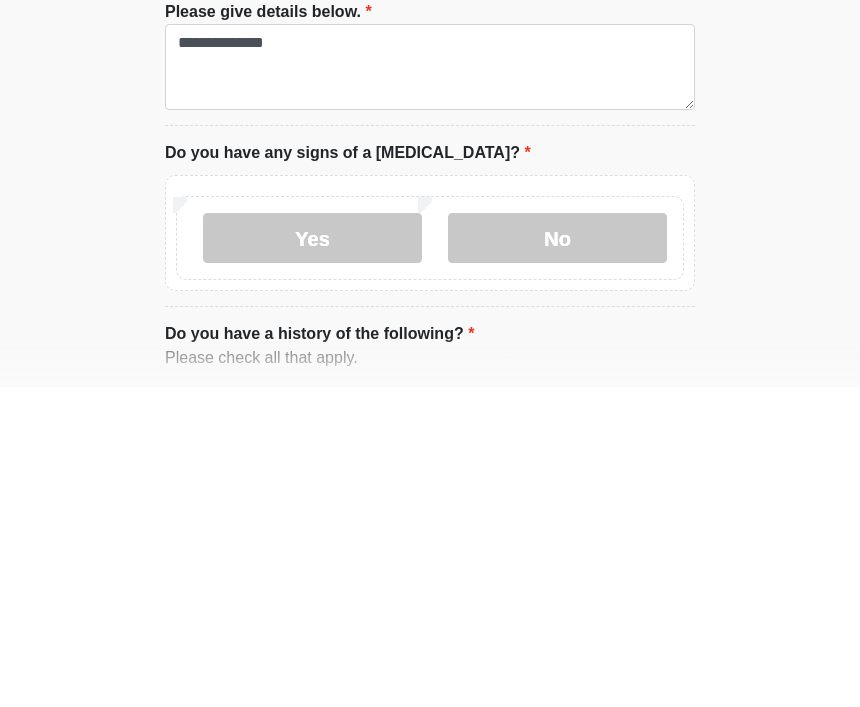 click on "No" at bounding box center [557, 559] 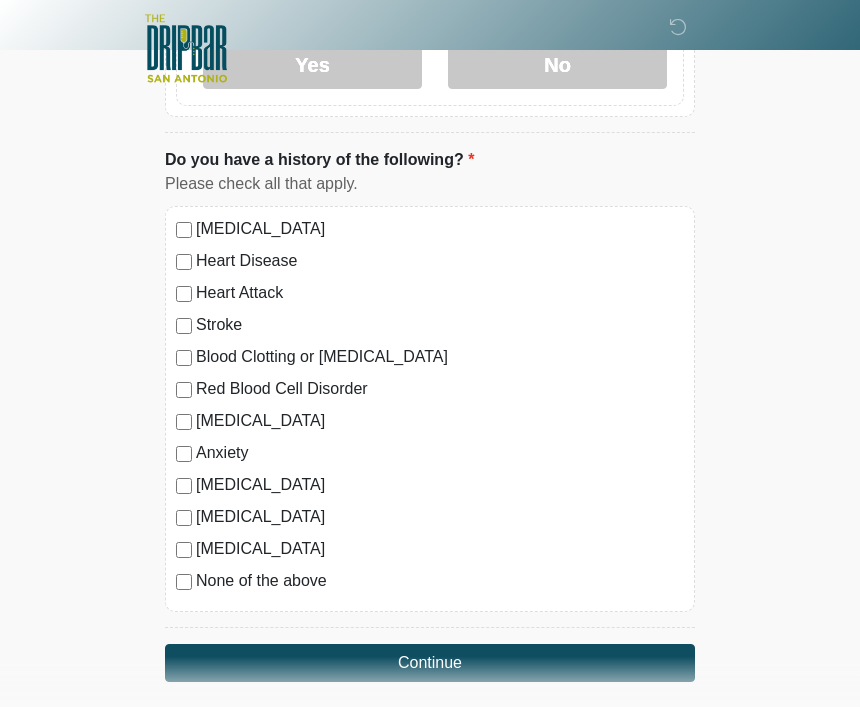 scroll, scrollTop: 1824, scrollLeft: 0, axis: vertical 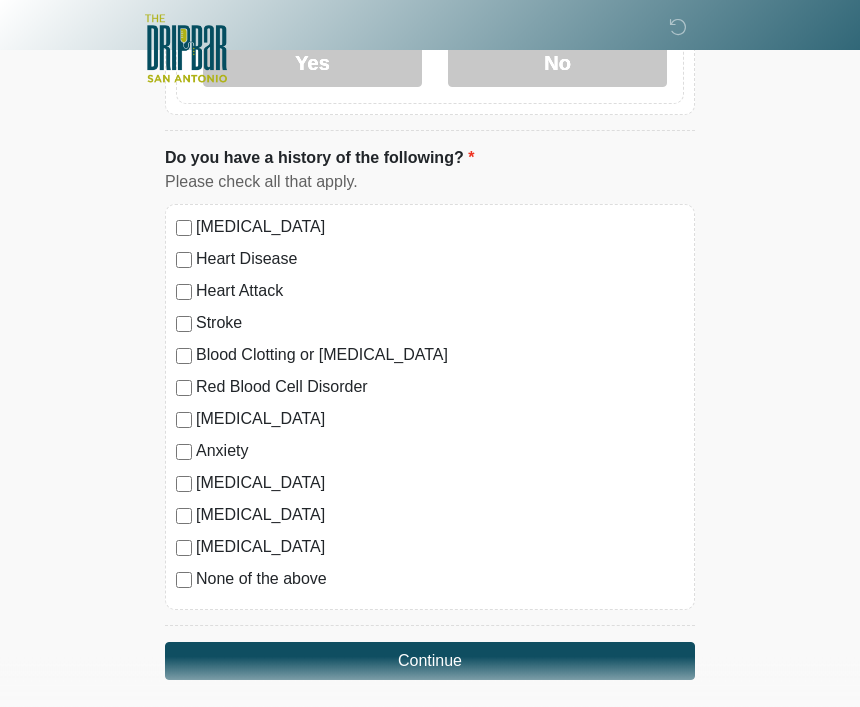 click on "[MEDICAL_DATA]
Heart Disease
Heart Attack
Stroke
Blood Clotting or [MEDICAL_DATA]
Red Blood Cell Disorder
[MEDICAL_DATA]" at bounding box center [430, 408] 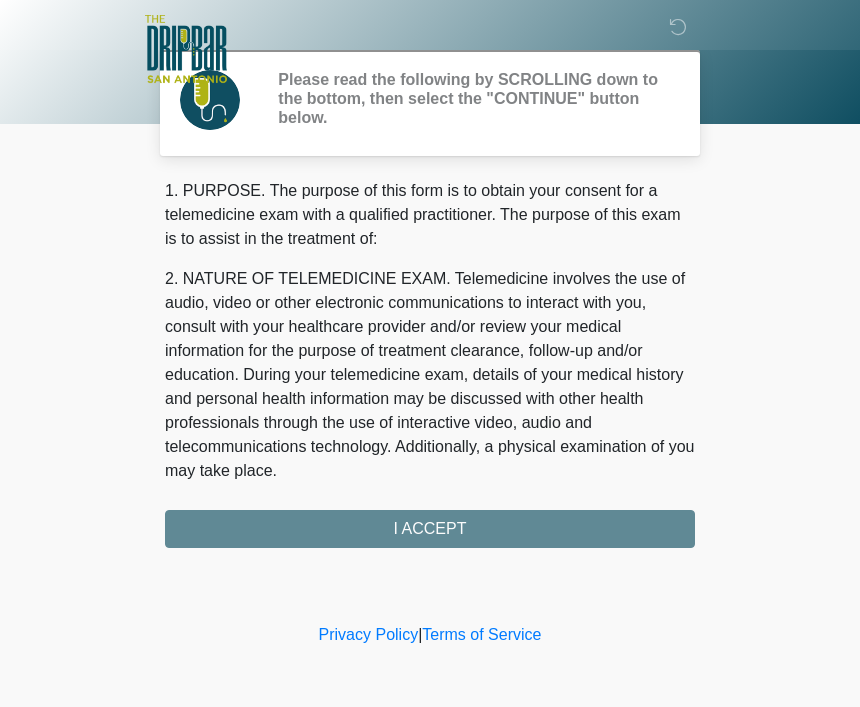 scroll, scrollTop: 0, scrollLeft: 0, axis: both 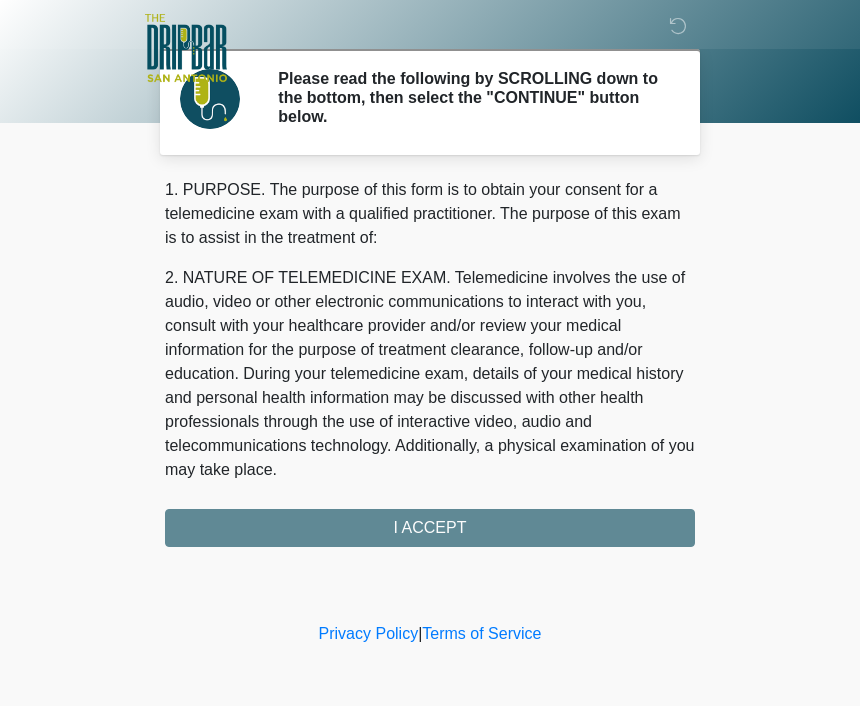 click on "1. PURPOSE. The purpose of this form is to obtain your consent for a telemedicine exam with a qualified practitioner. The purpose of this exam is to assist in the treatment of:  2. NATURE OF TELEMEDICINE EXAM. Telemedicine involves the use of audio, video or other electronic communications to interact with you, consult with your healthcare provider and/or review your medical information for the purpose of treatment clearance, follow-up and/or education. During your telemedicine exam, details of your medical history and personal health information may be discussed with other health professionals through the use of interactive video, audio and telecommunications technology. Additionally, a physical examination of you may take place. 4. HEALTHCARE INSTITUTION. The DRIPBaR - San Antonio Fossil Creek has medical and non-medical technical personnel who may participate in the telemedicine exam to aid in the audio/video link with the qualified practitioner.
I ACCEPT" at bounding box center (430, 363) 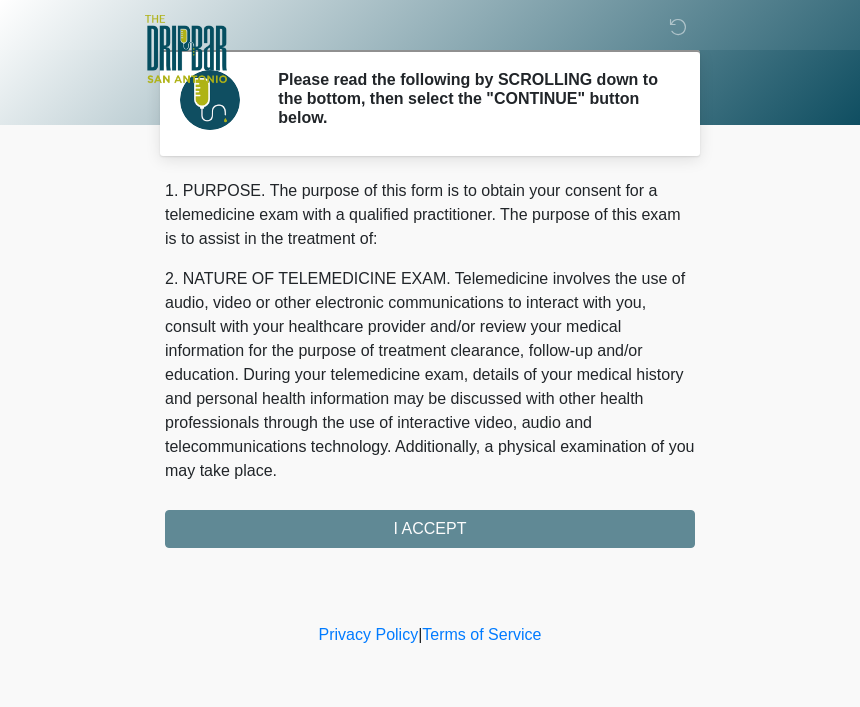 click at bounding box center [678, 27] 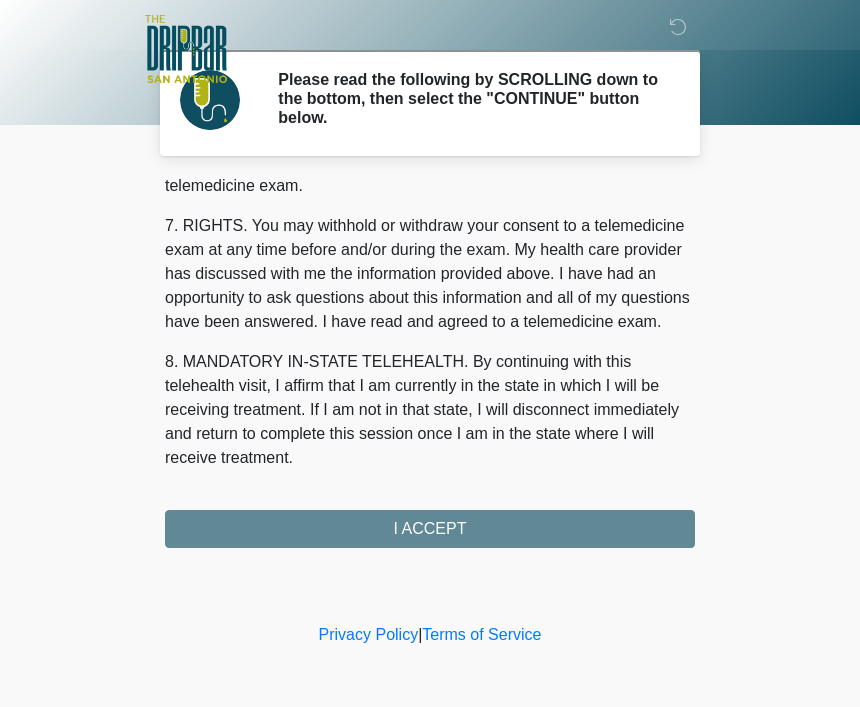 scroll, scrollTop: 901, scrollLeft: 0, axis: vertical 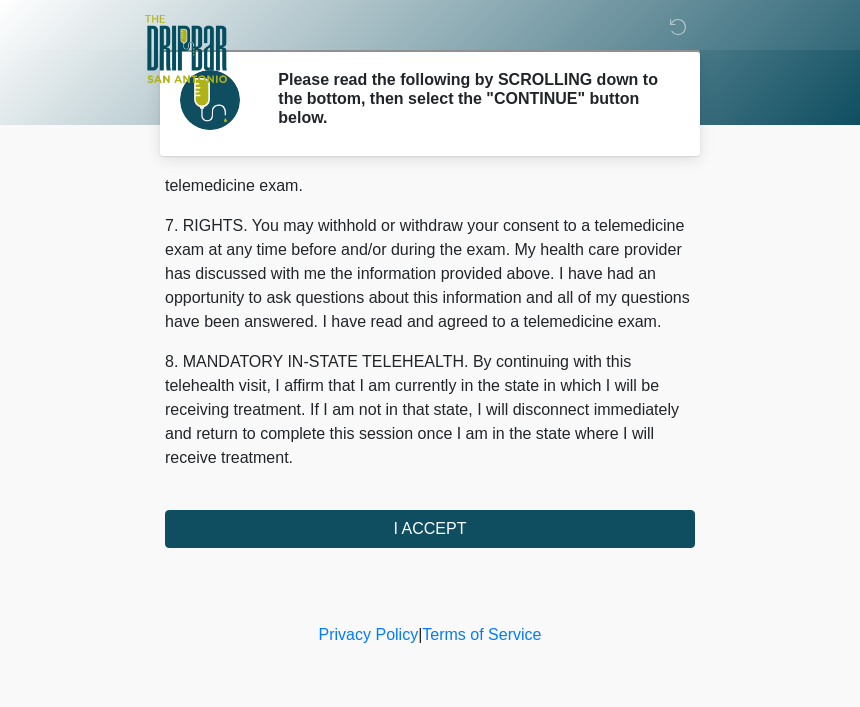 click on "I ACCEPT" at bounding box center (430, 529) 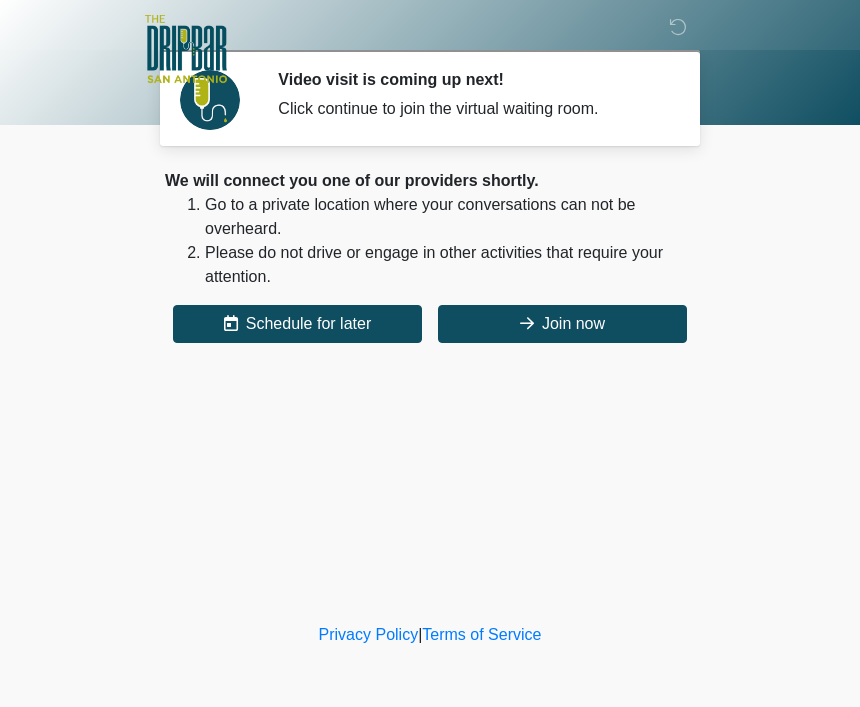 click on "Join now" at bounding box center [562, 324] 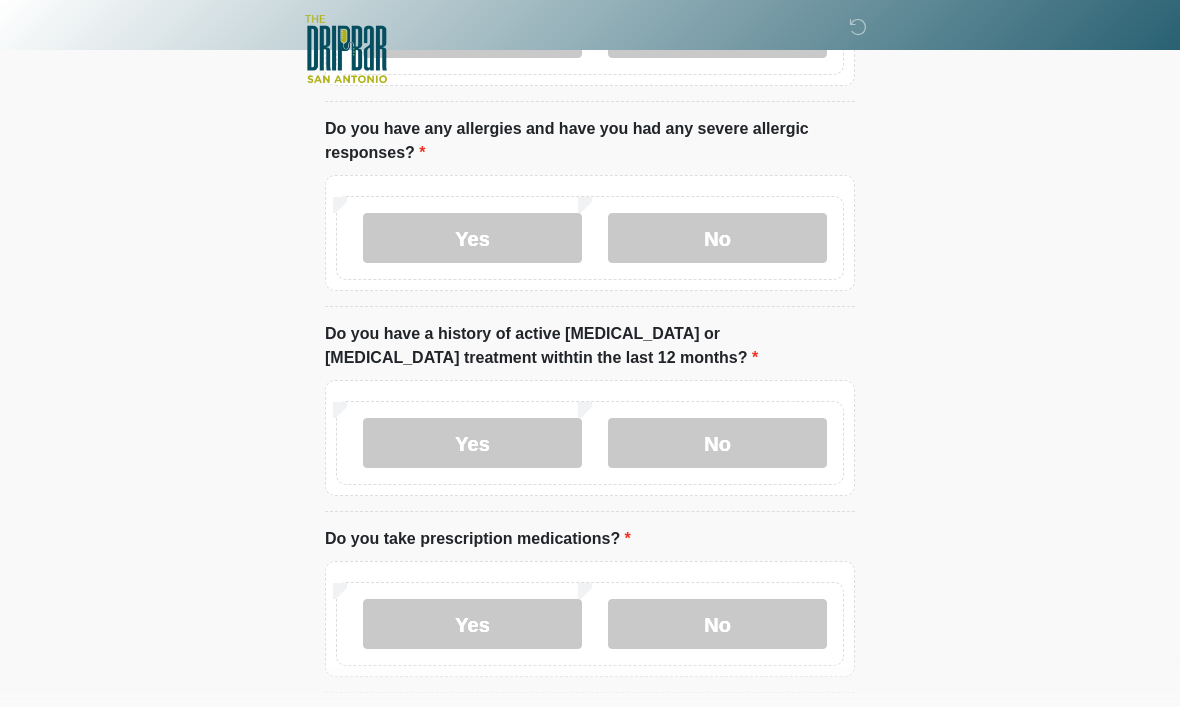 scroll, scrollTop: 0, scrollLeft: 0, axis: both 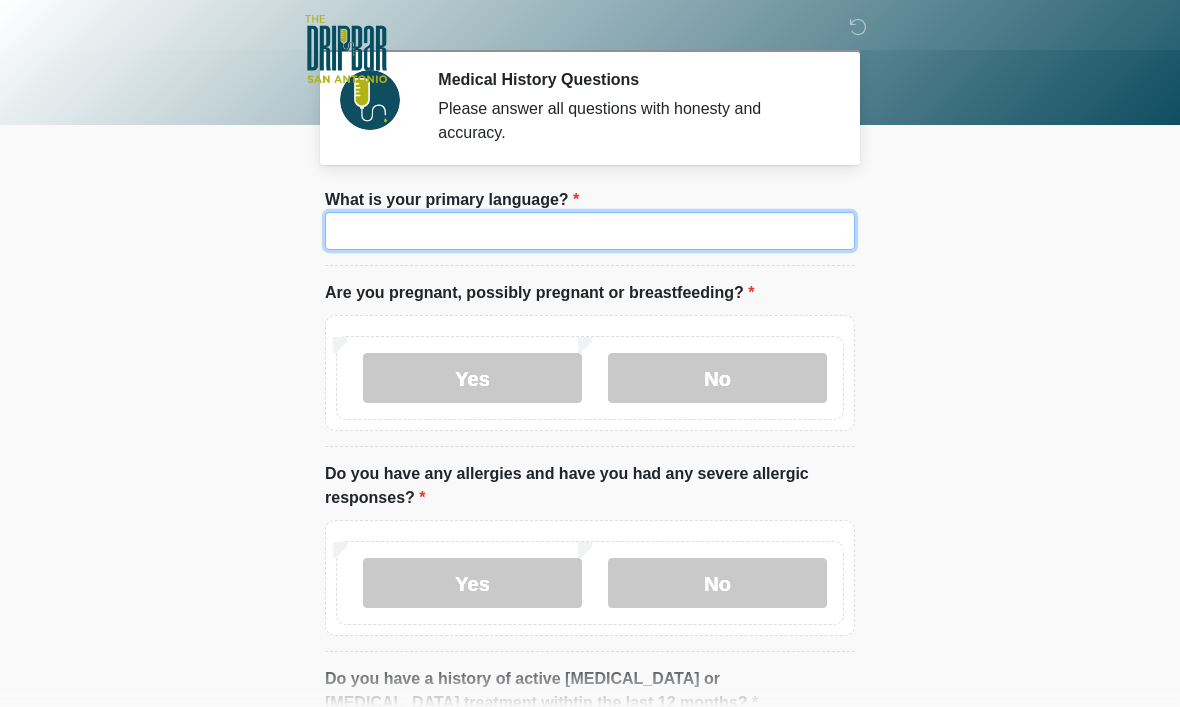 click on "What is your primary language?" at bounding box center (590, 231) 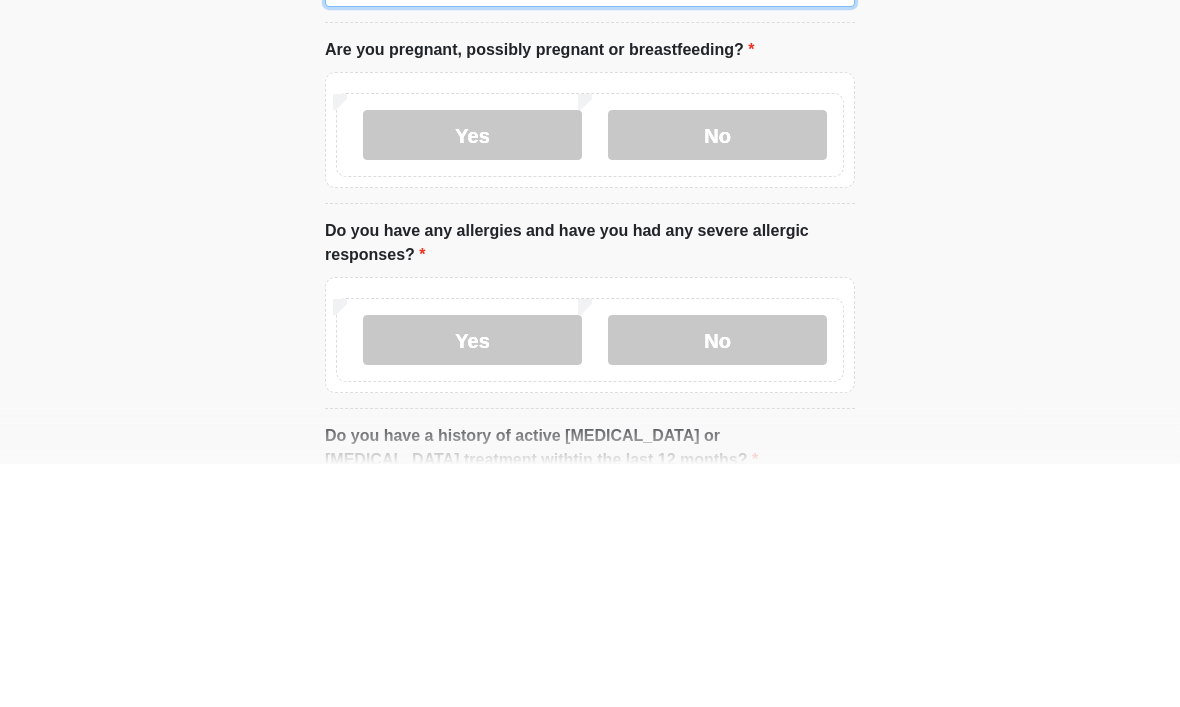 type on "*******" 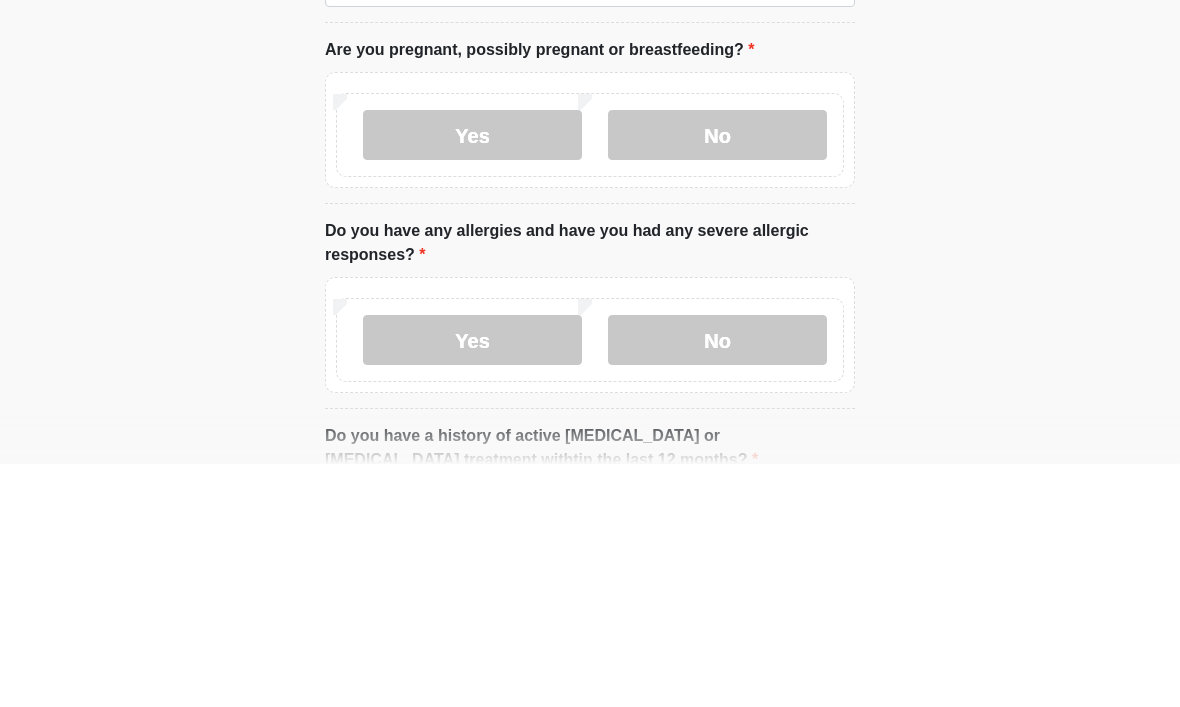 click on "No" at bounding box center (717, 378) 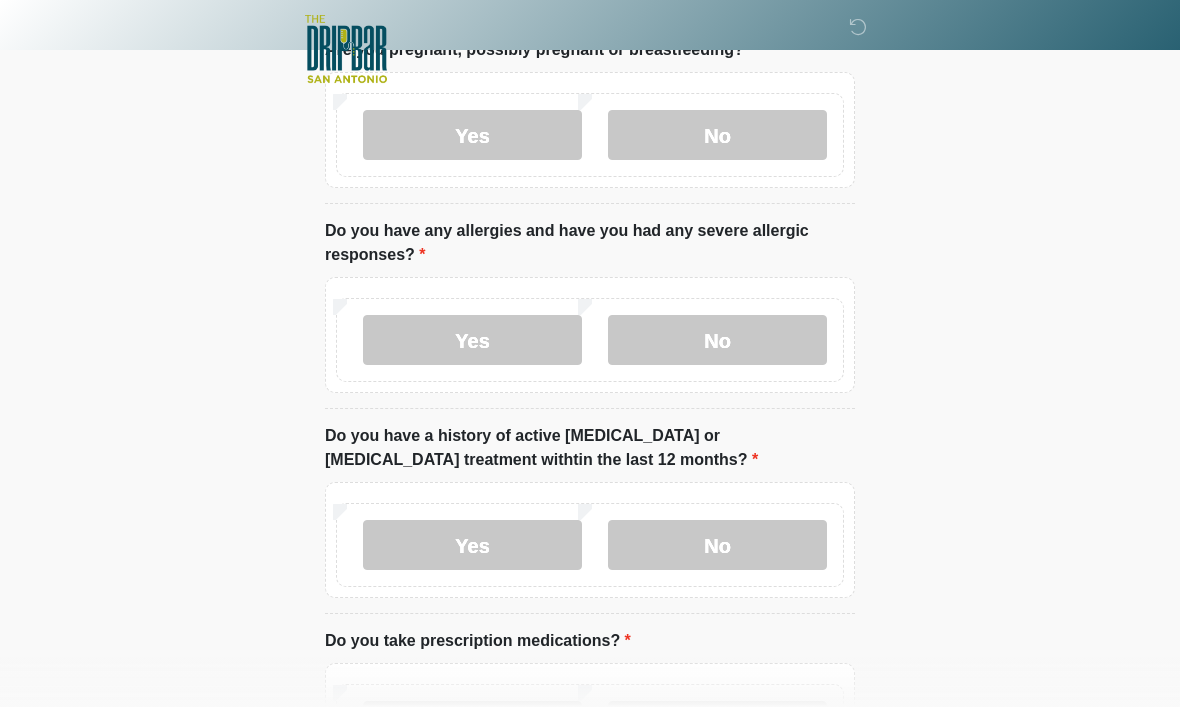 click on "No" at bounding box center (717, 340) 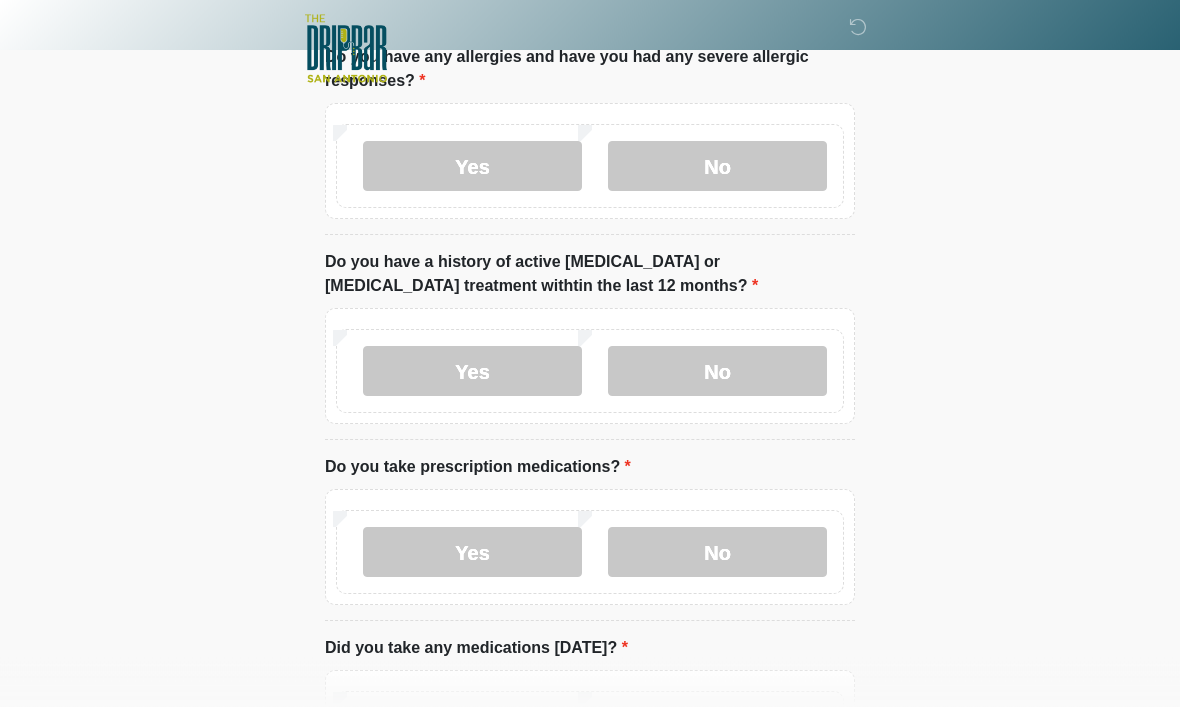 scroll, scrollTop: 428, scrollLeft: 0, axis: vertical 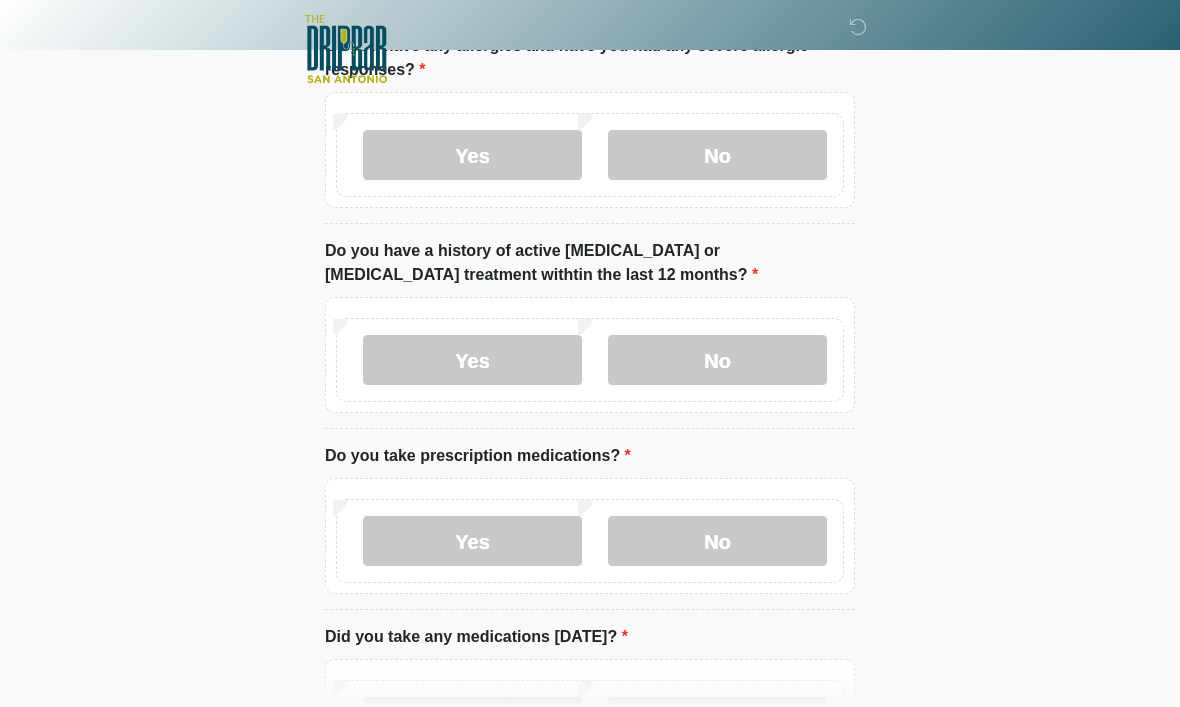 click on "No" at bounding box center (717, 360) 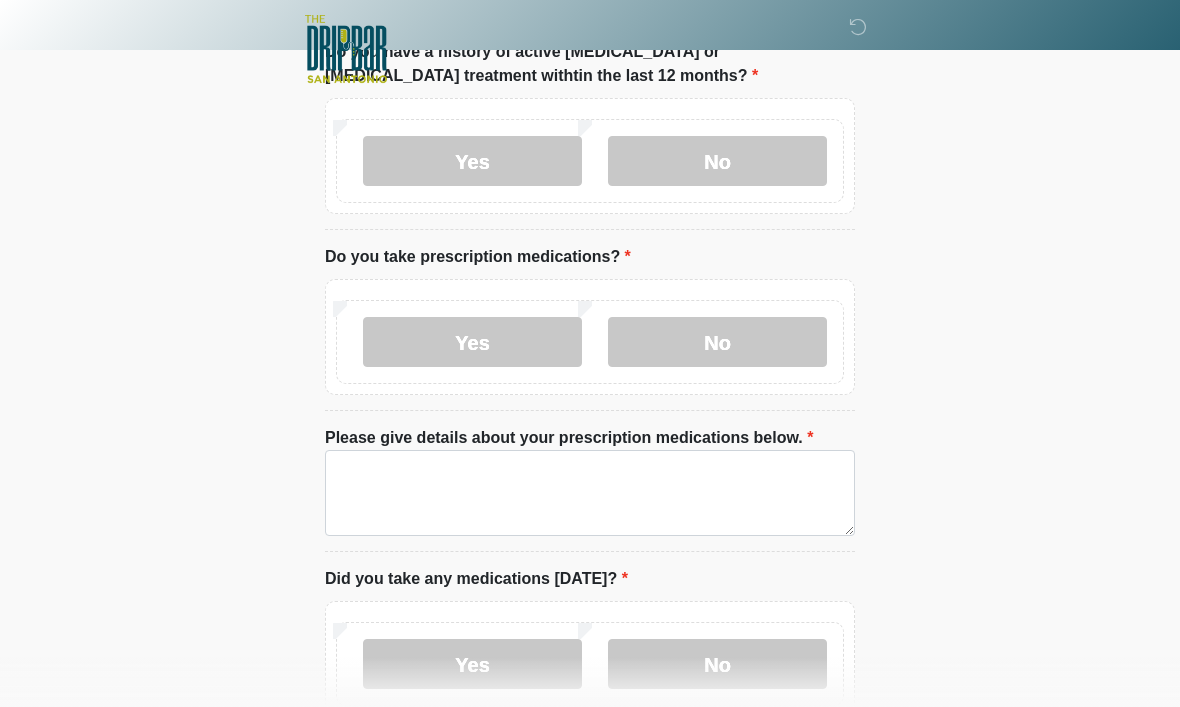 scroll, scrollTop: 628, scrollLeft: 0, axis: vertical 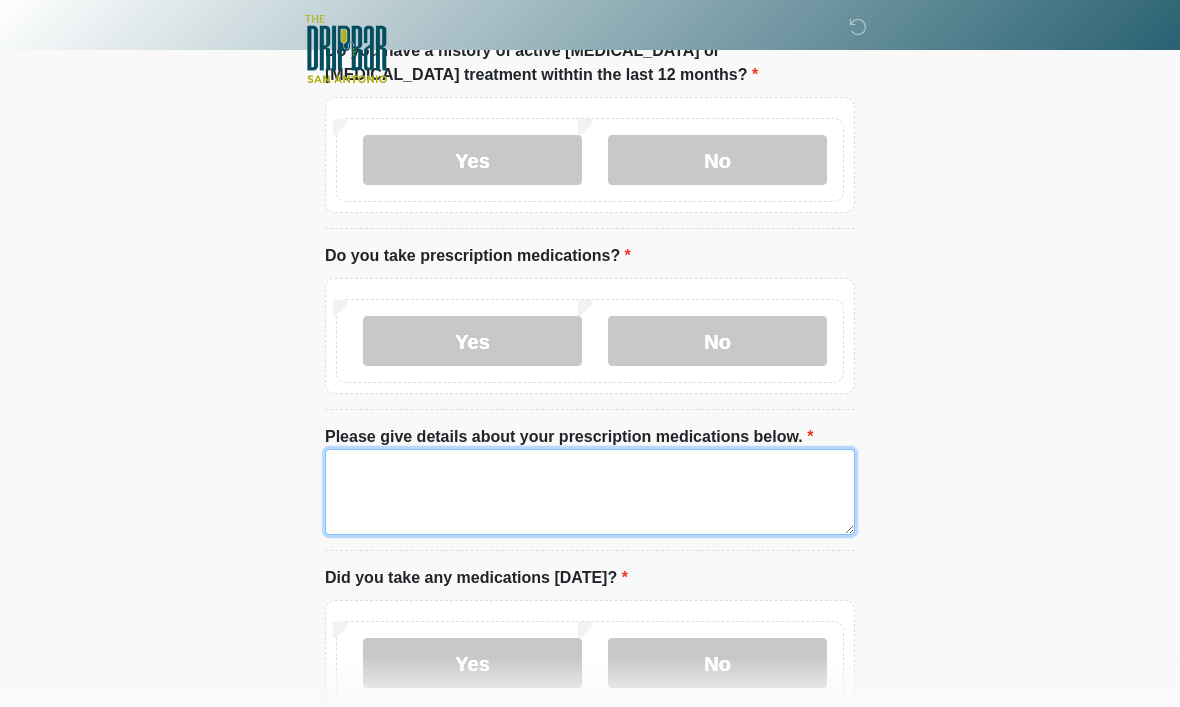 click on "Please give details about your prescription medications below." at bounding box center [590, 492] 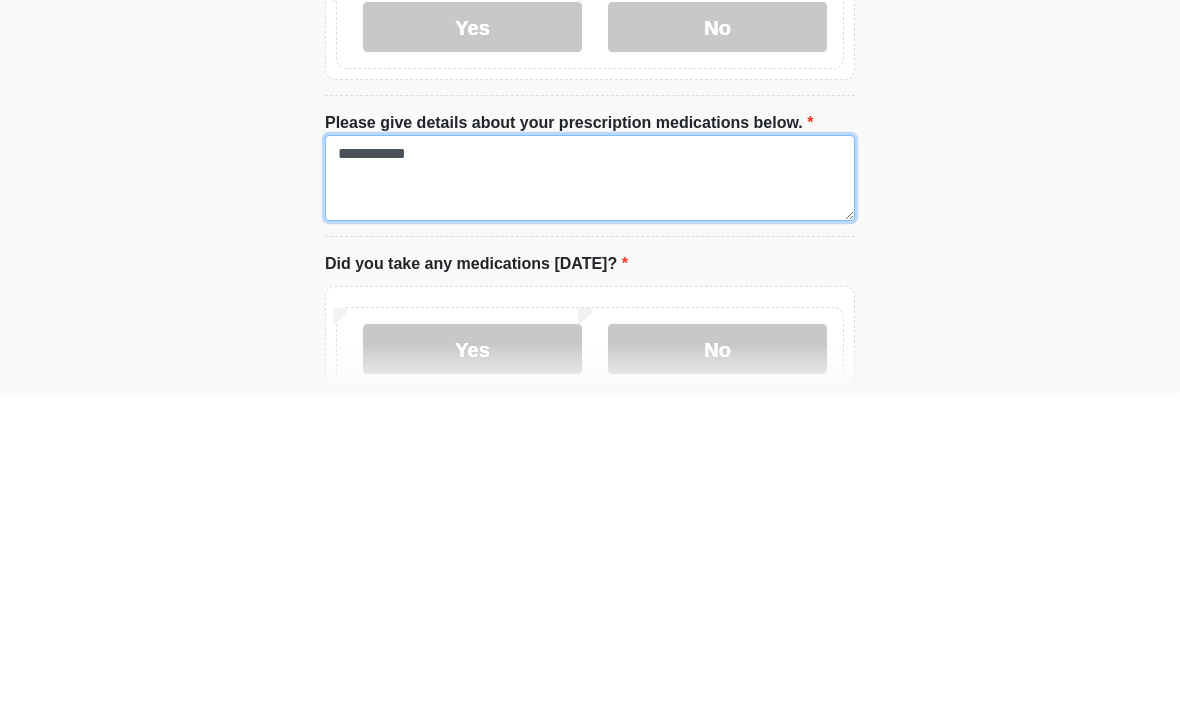 type on "**********" 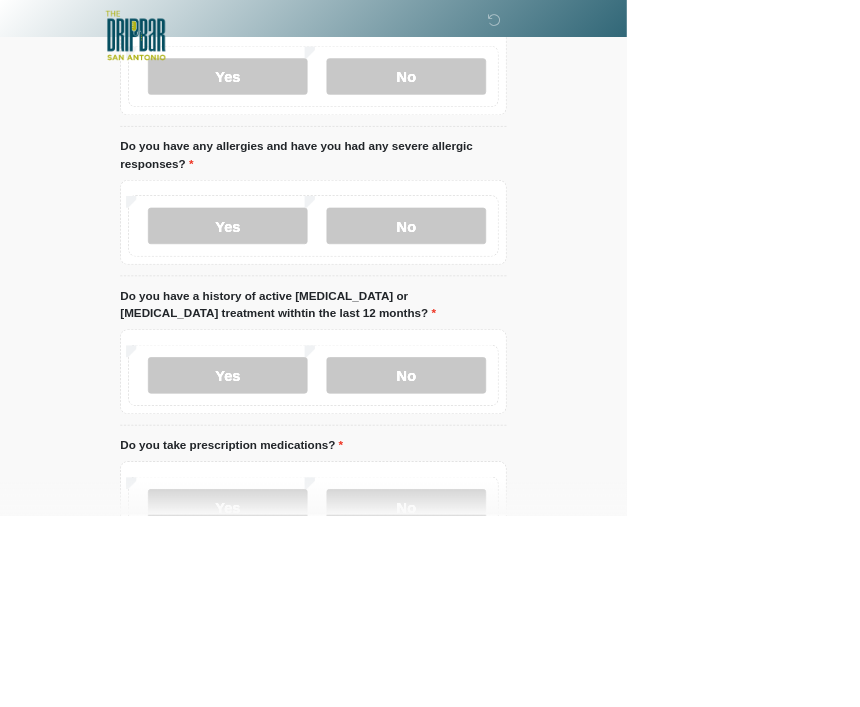 scroll, scrollTop: 207, scrollLeft: 0, axis: vertical 